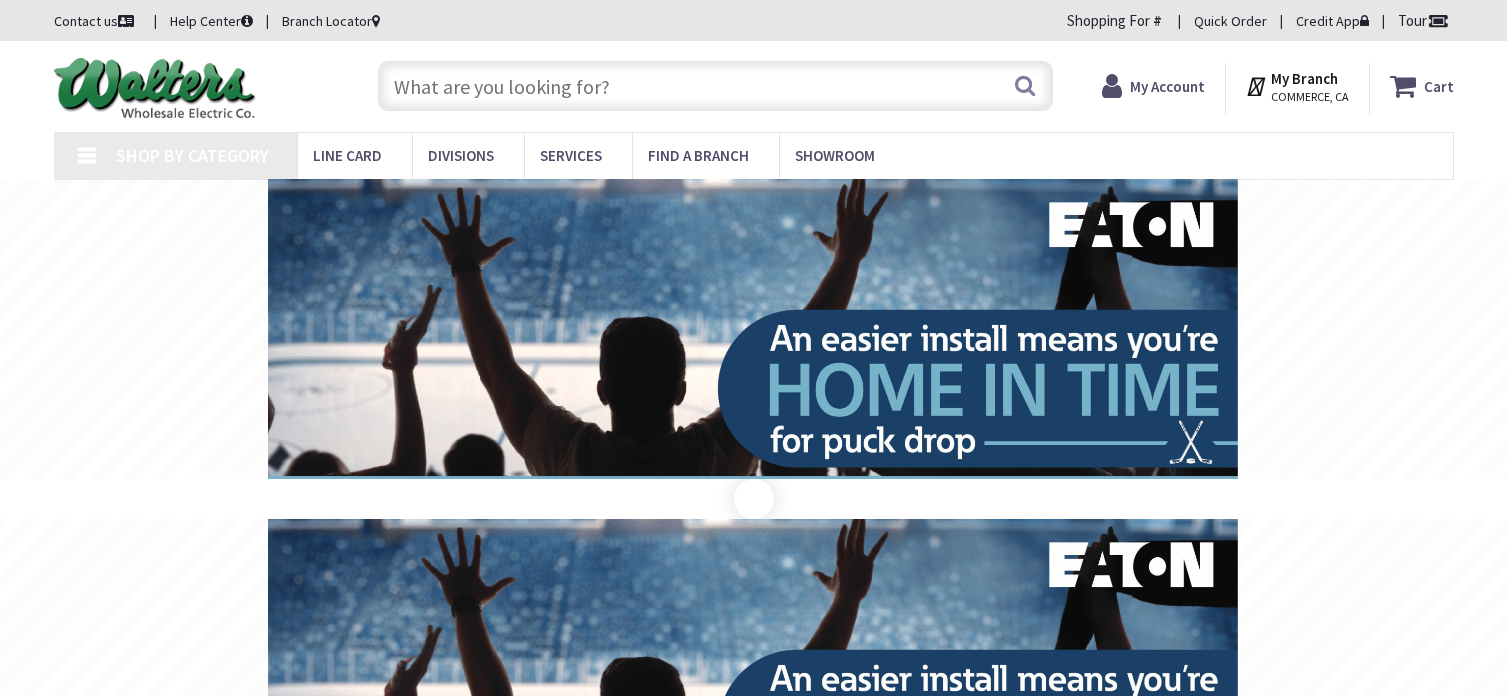 scroll, scrollTop: 0, scrollLeft: 0, axis: both 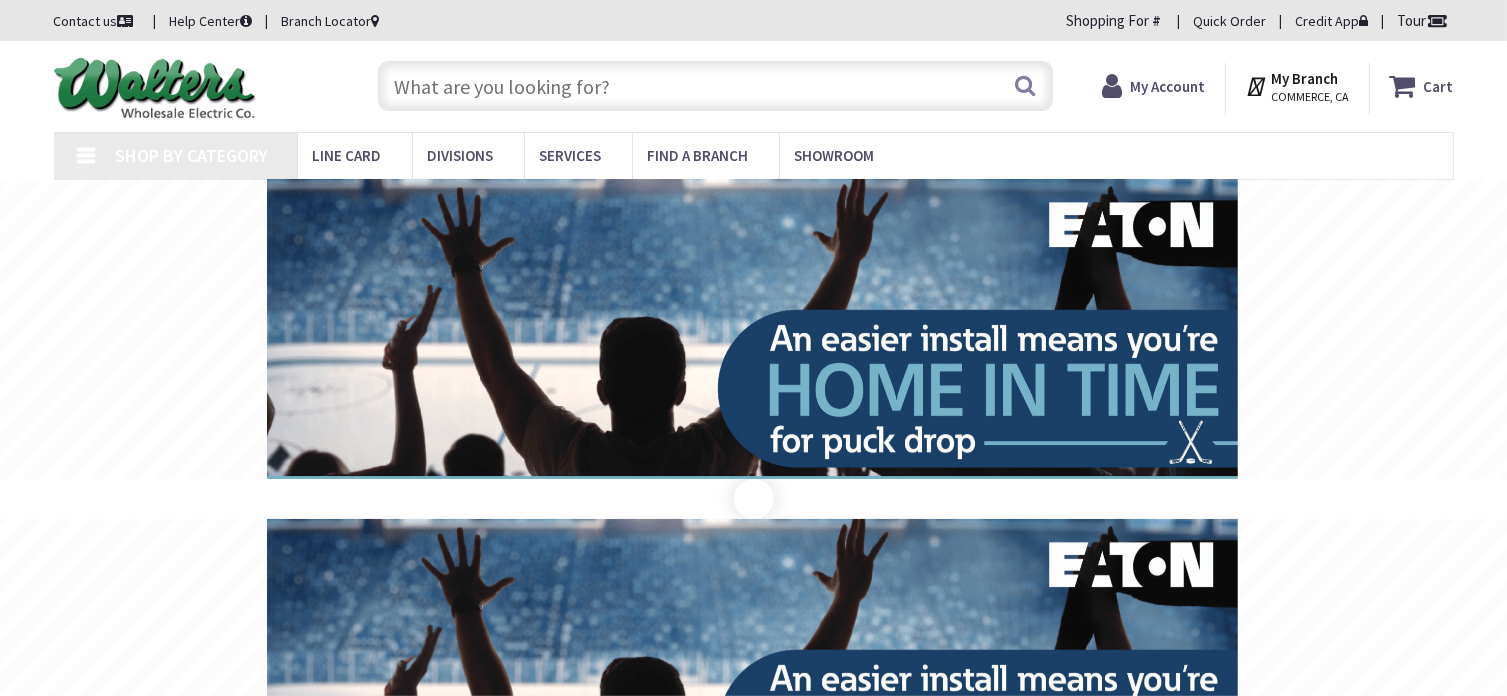 type on "[STREET], [CITY], [STATE], [COUNTRY]" 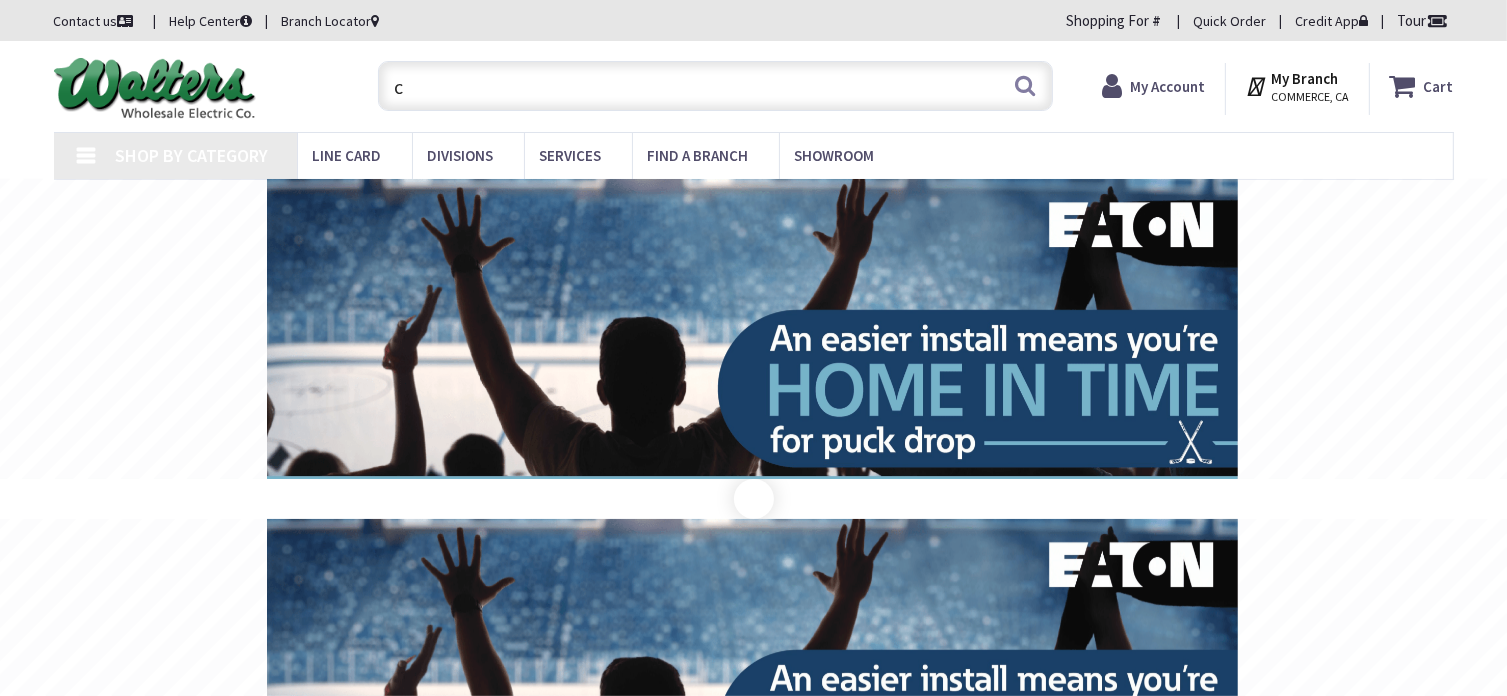 scroll, scrollTop: 0, scrollLeft: 0, axis: both 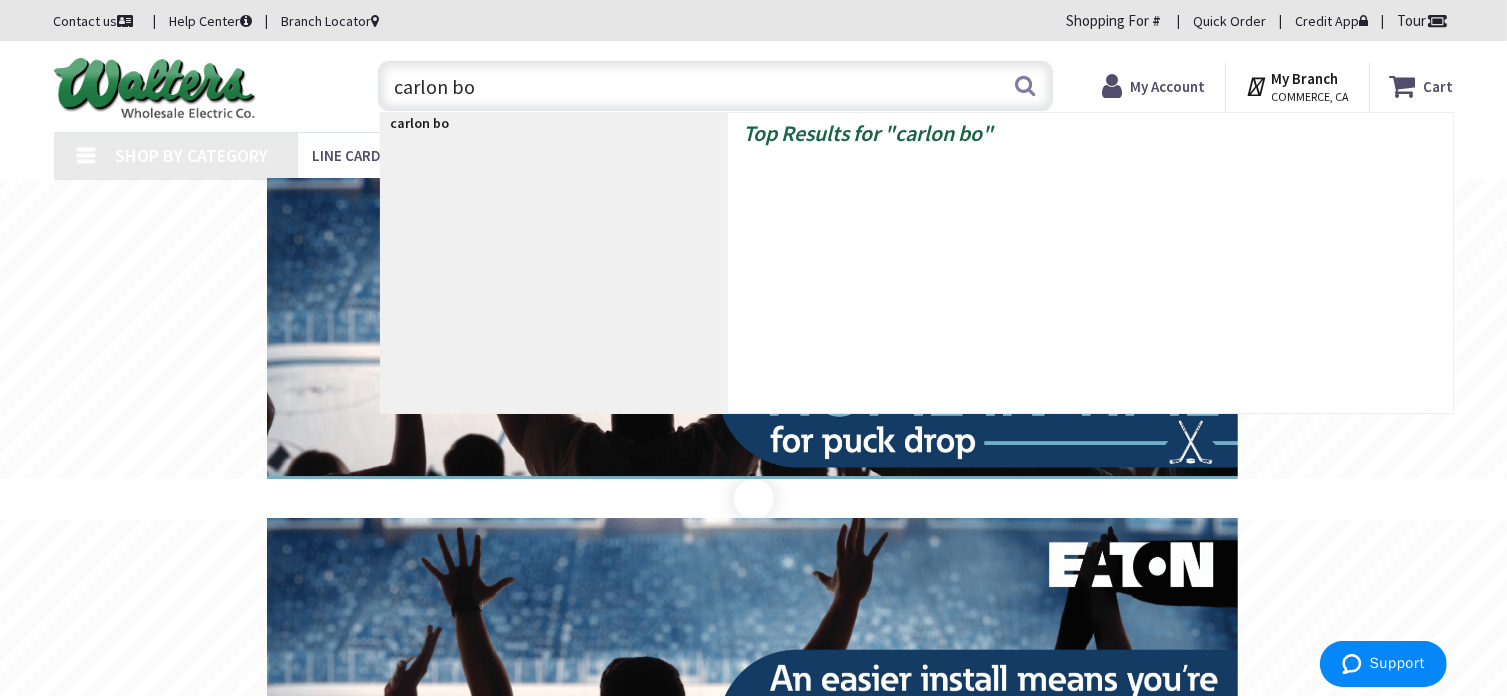 type on "carlon box" 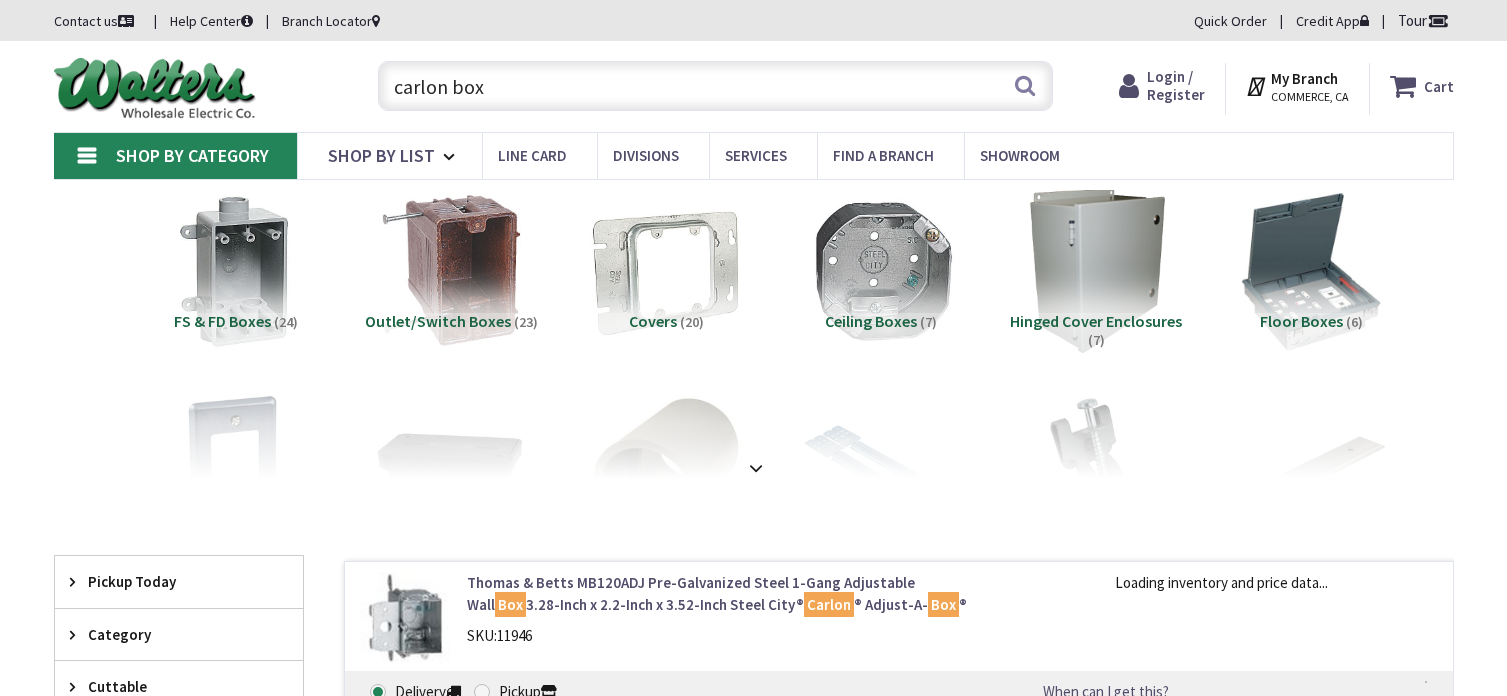 scroll, scrollTop: 0, scrollLeft: 0, axis: both 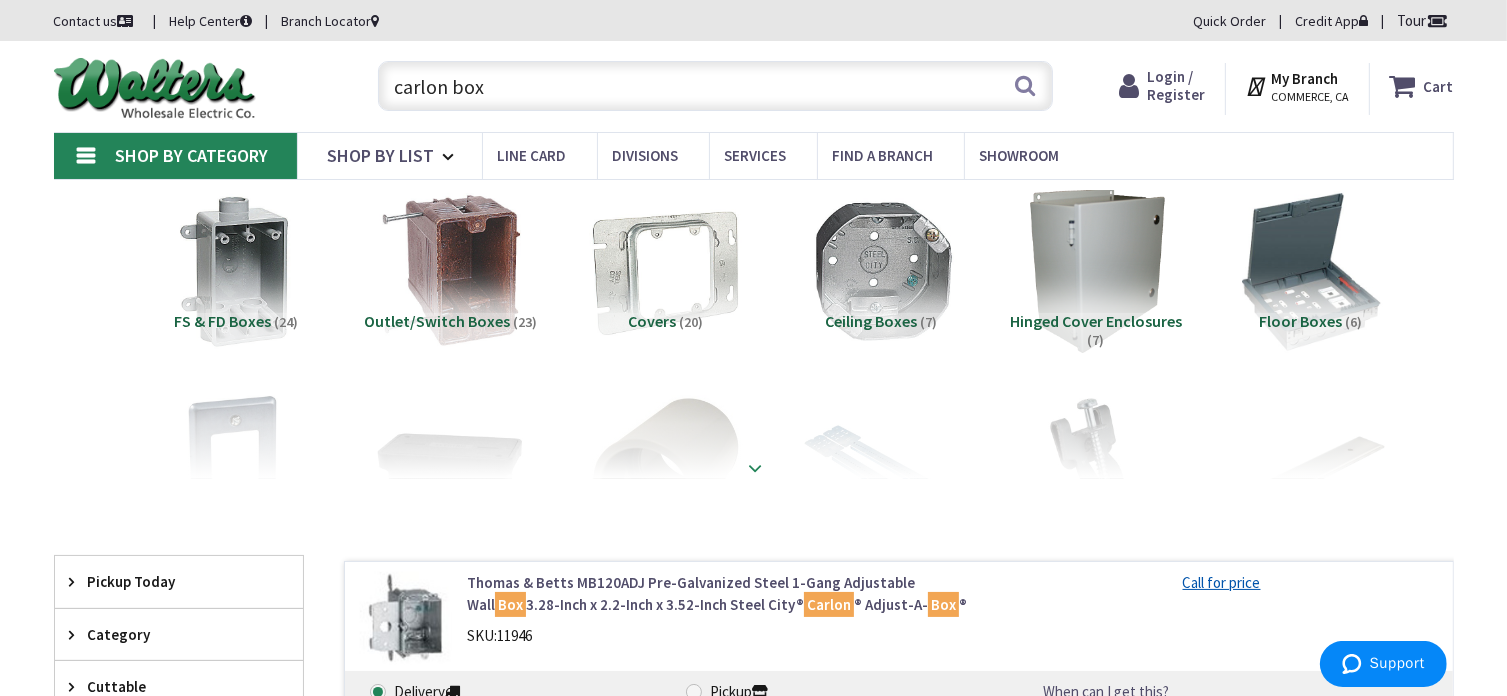 click at bounding box center (756, 468) 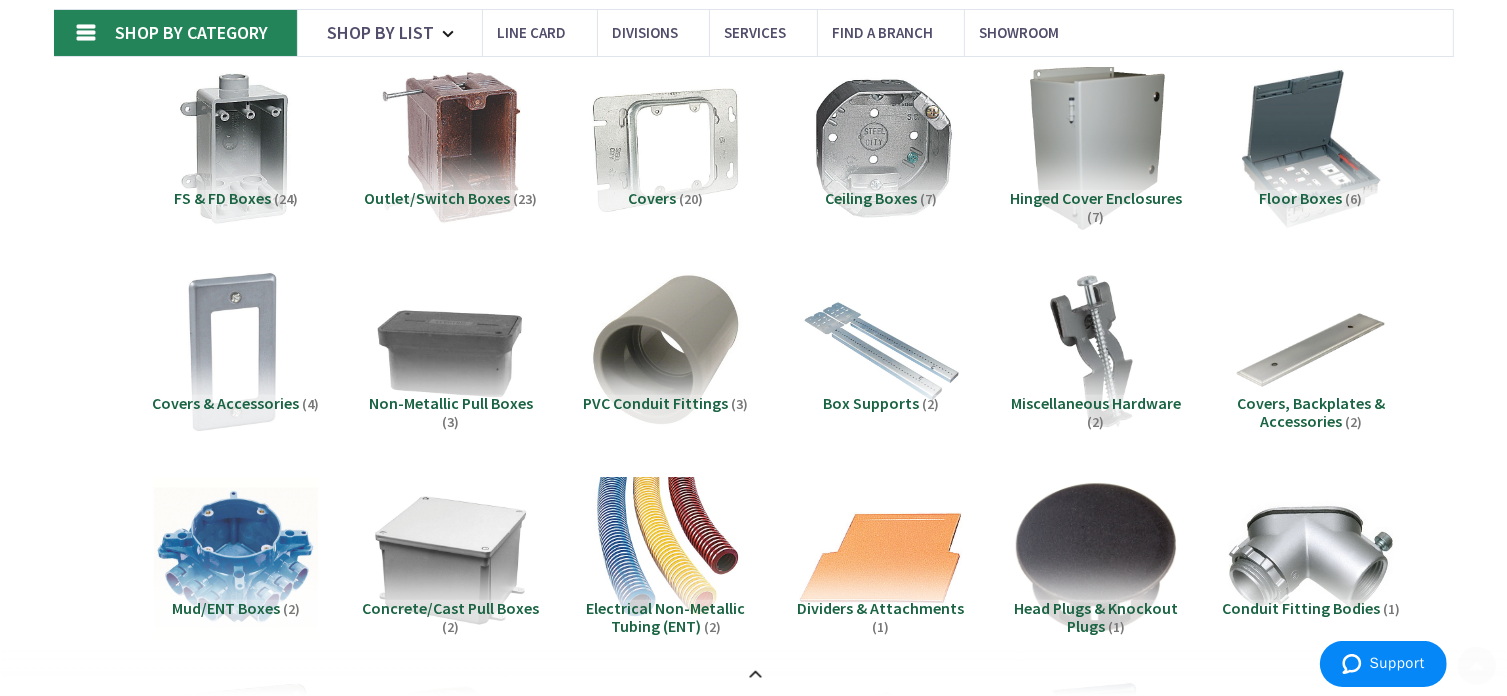 scroll, scrollTop: 124, scrollLeft: 0, axis: vertical 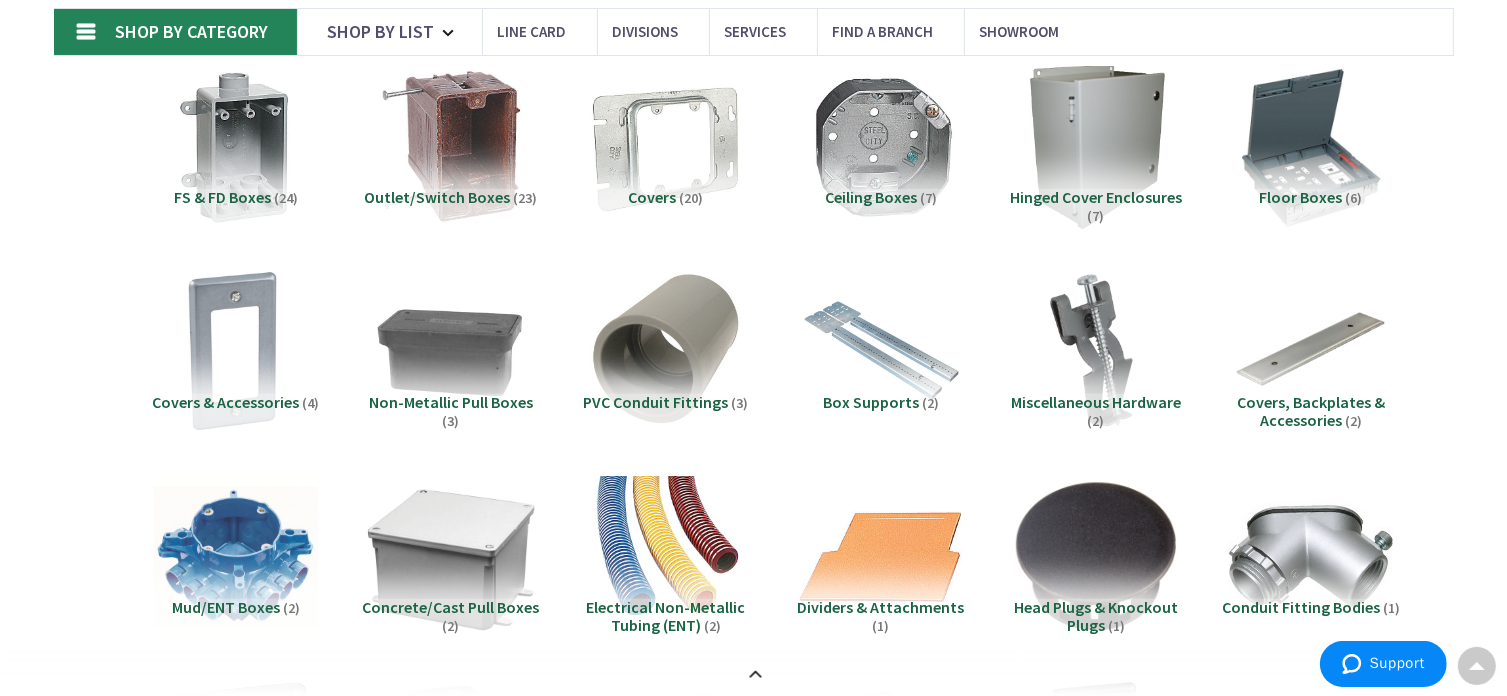 click at bounding box center (450, 556) 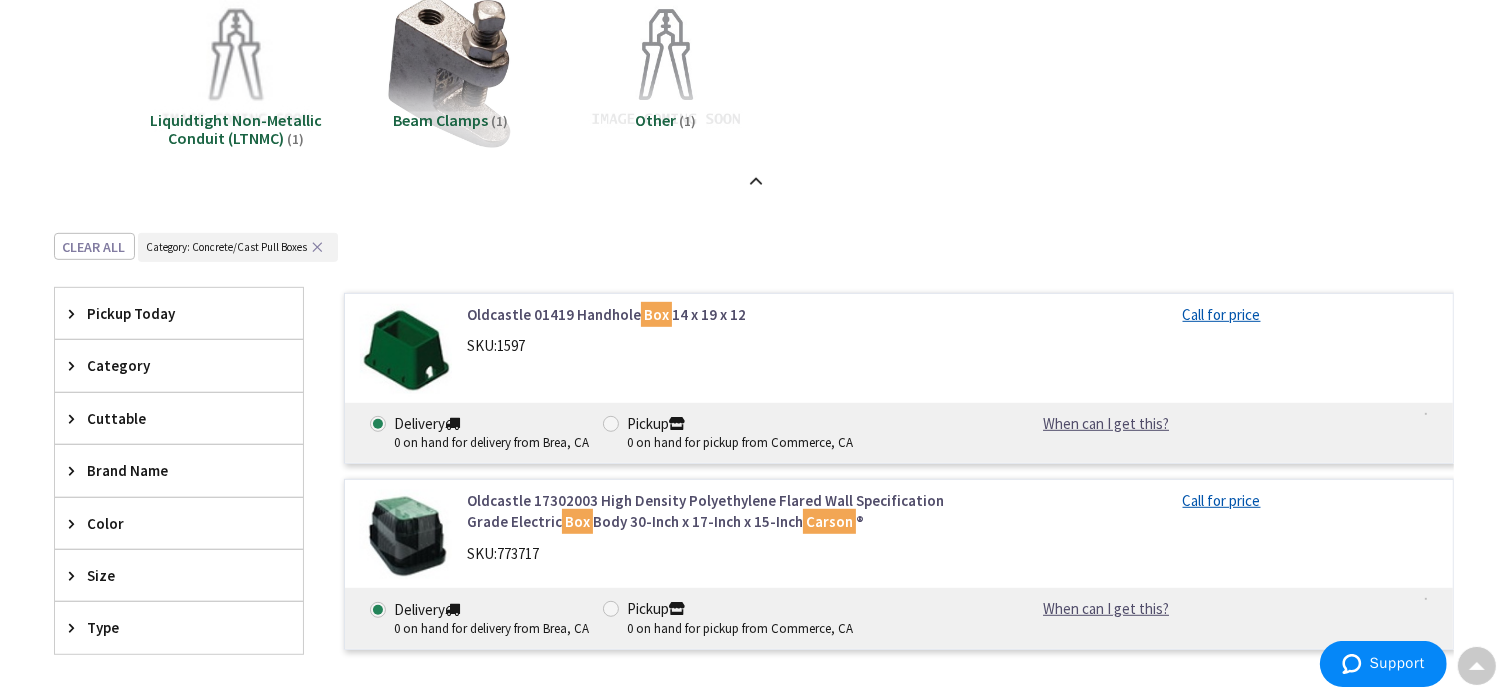 scroll, scrollTop: 1029, scrollLeft: 0, axis: vertical 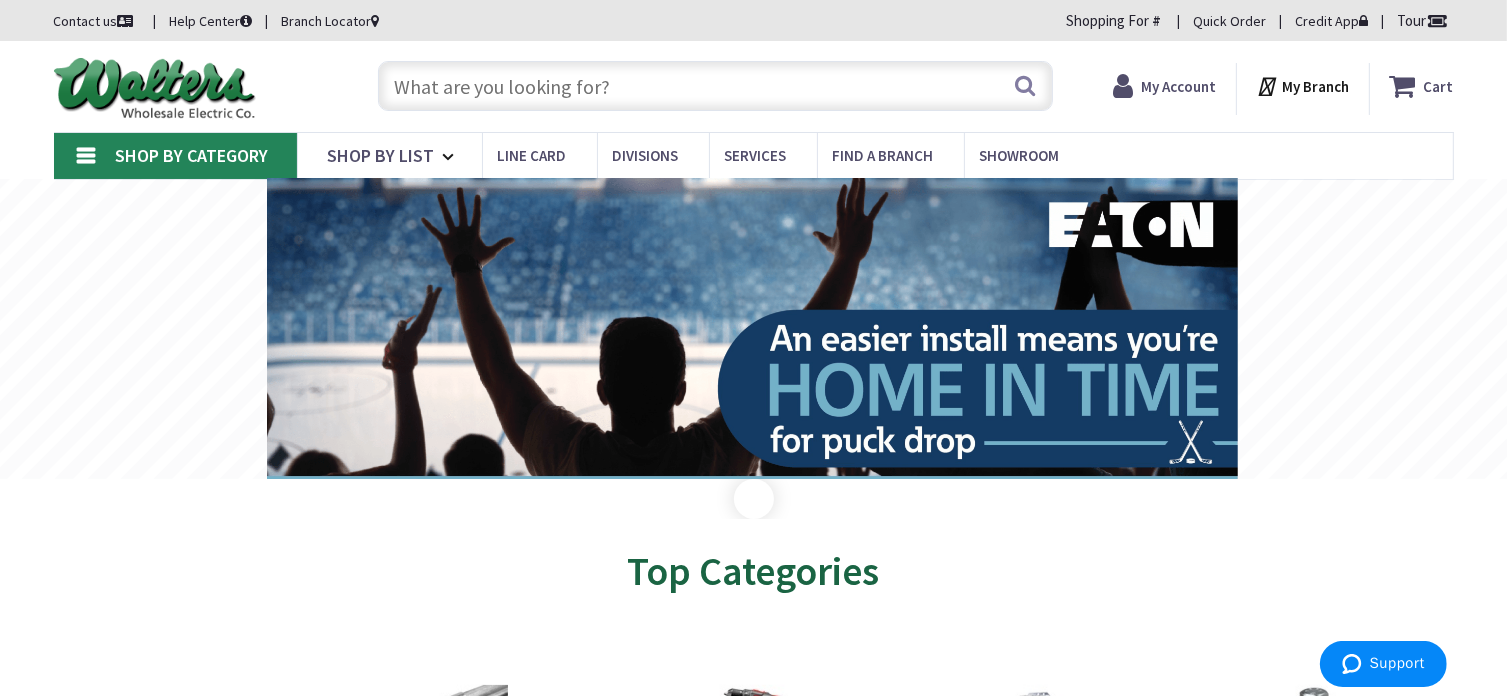 click at bounding box center (715, 86) 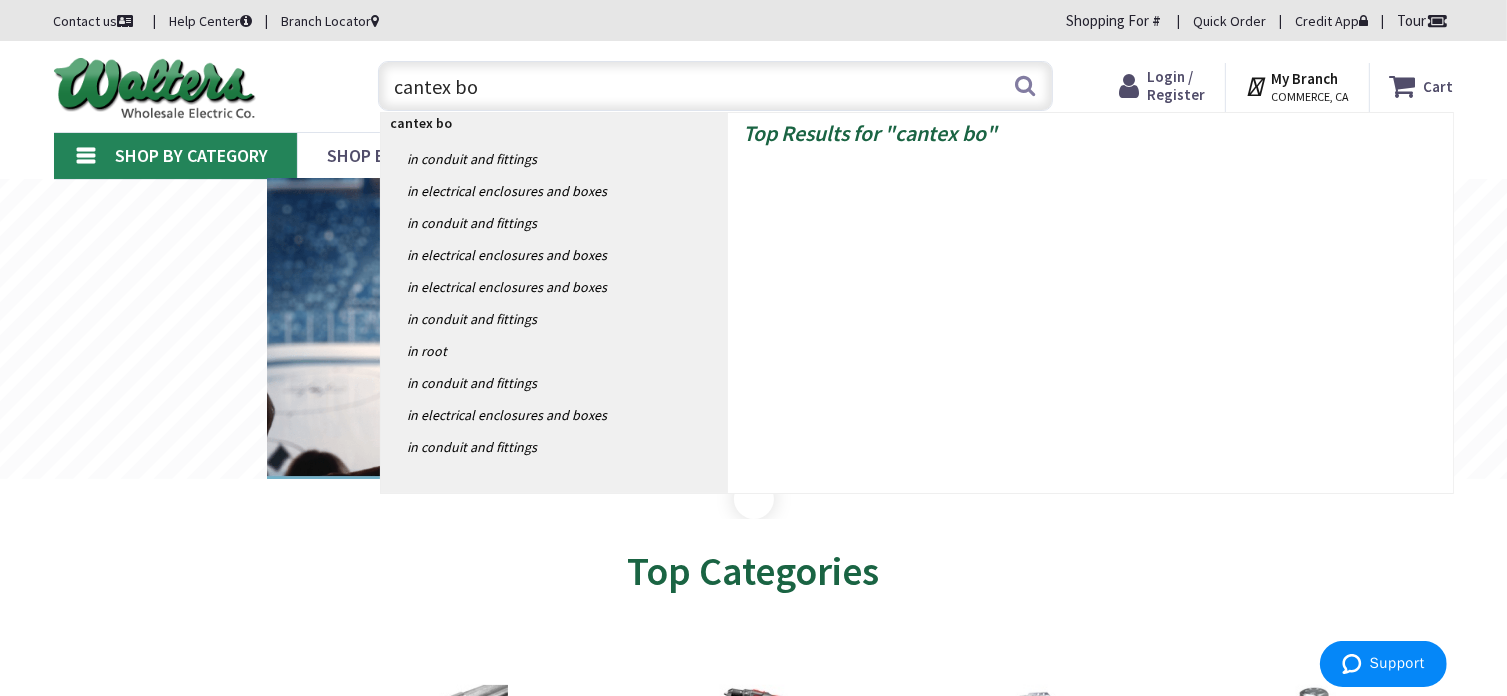 type on "cantex box" 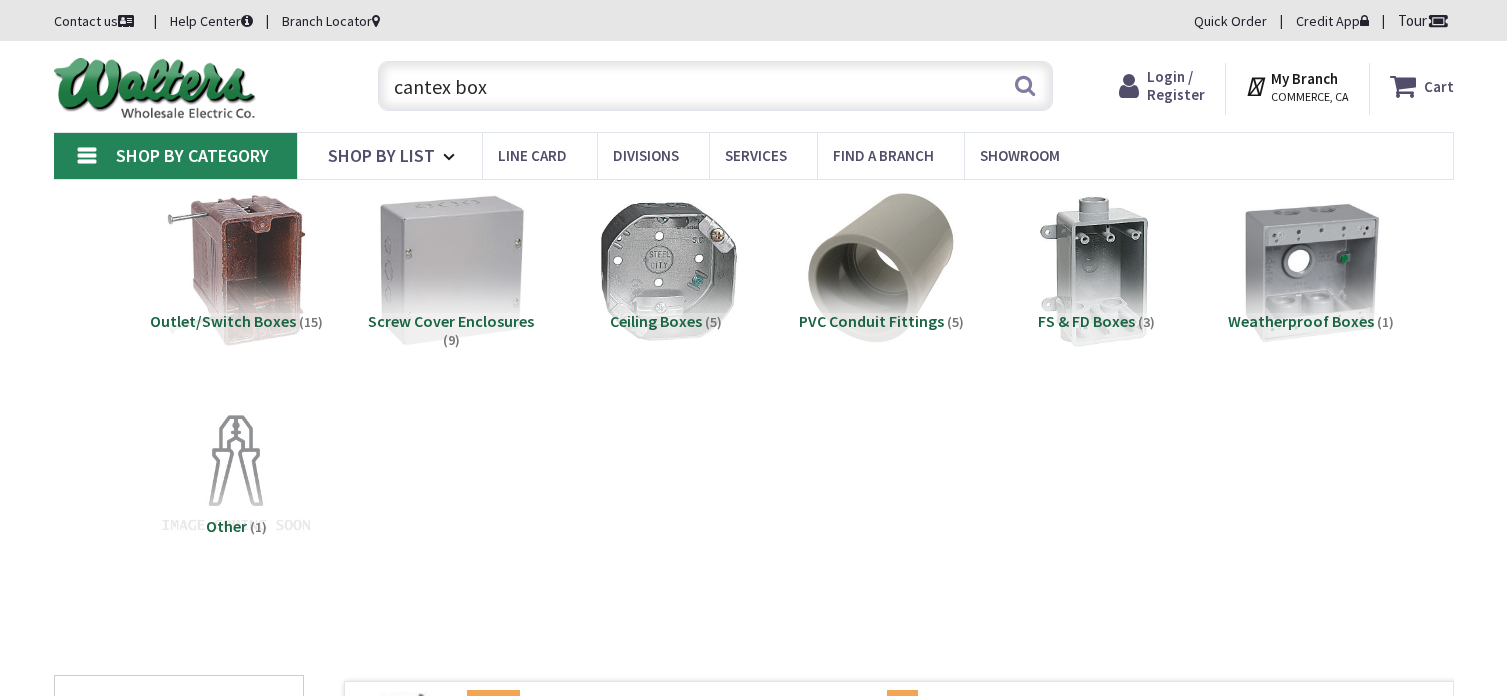 scroll, scrollTop: 0, scrollLeft: 0, axis: both 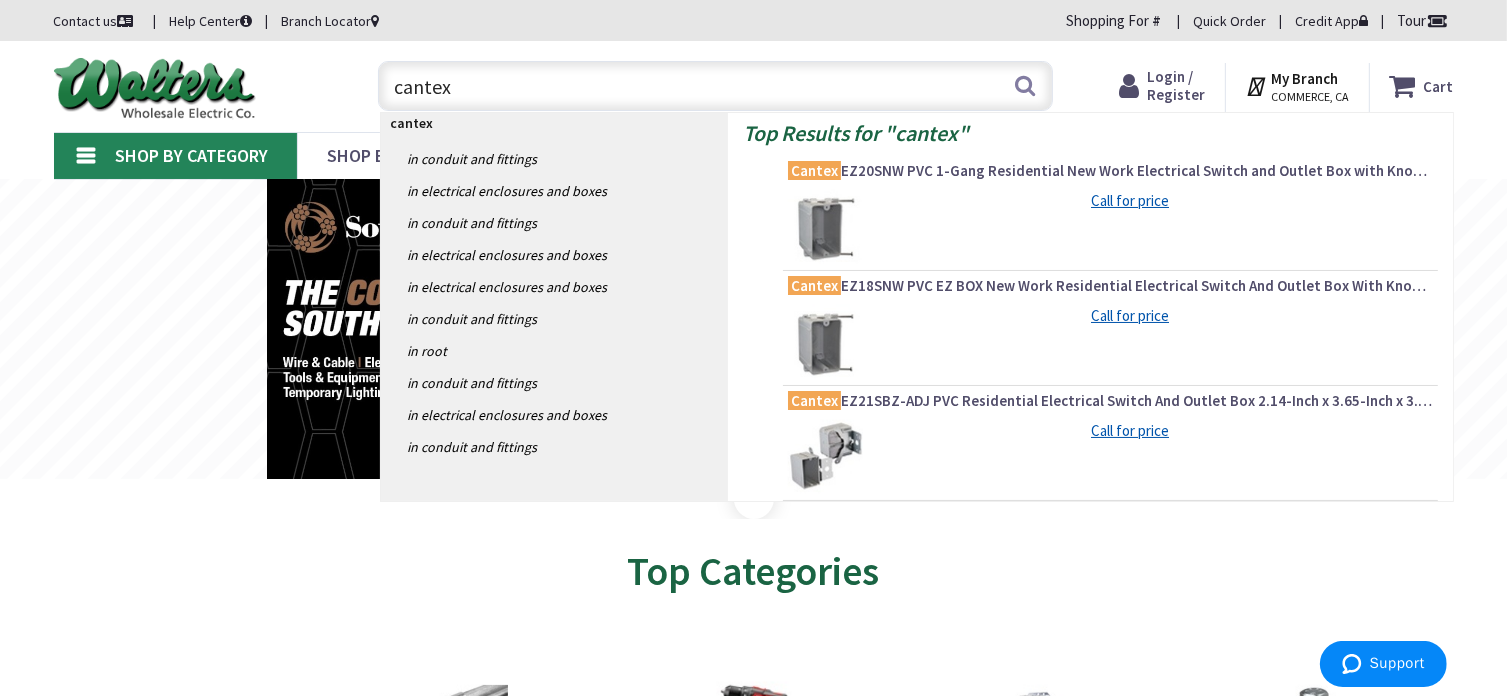 type on "cantex" 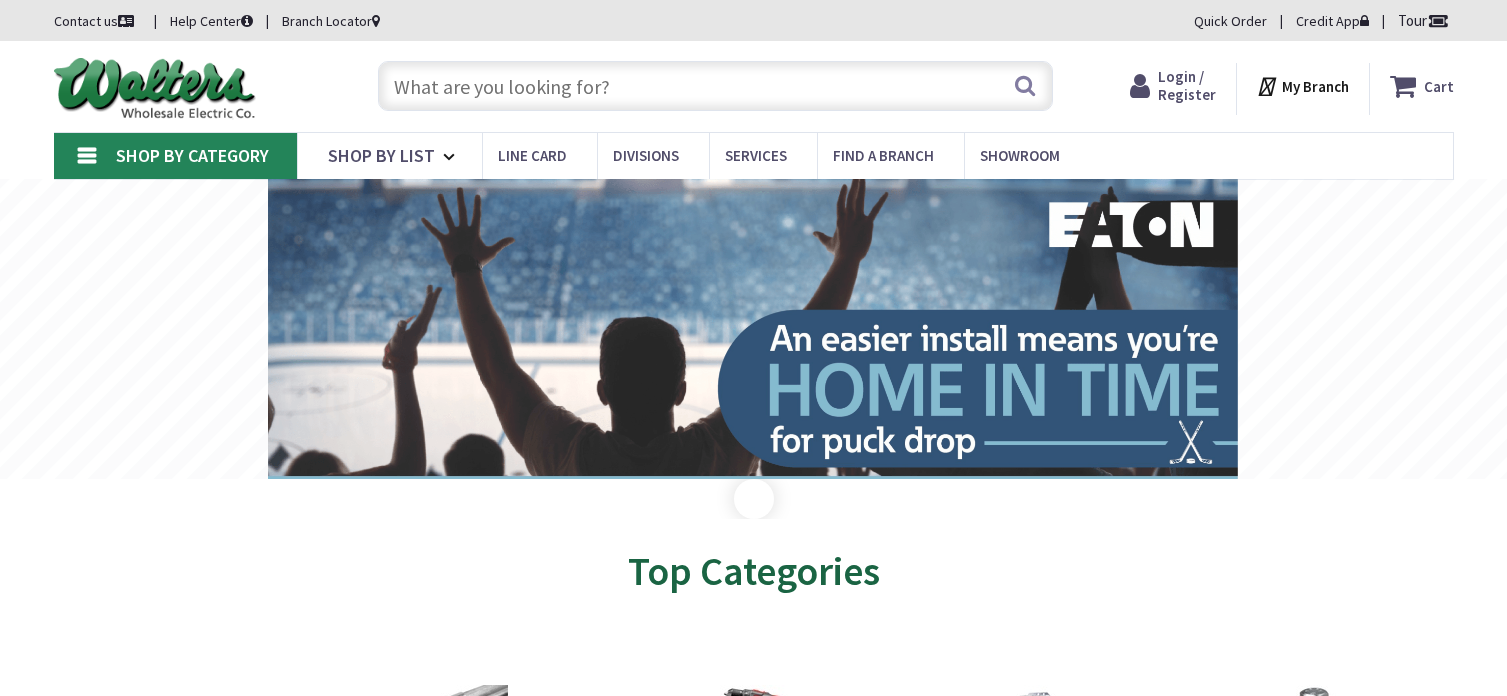 scroll, scrollTop: 0, scrollLeft: 0, axis: both 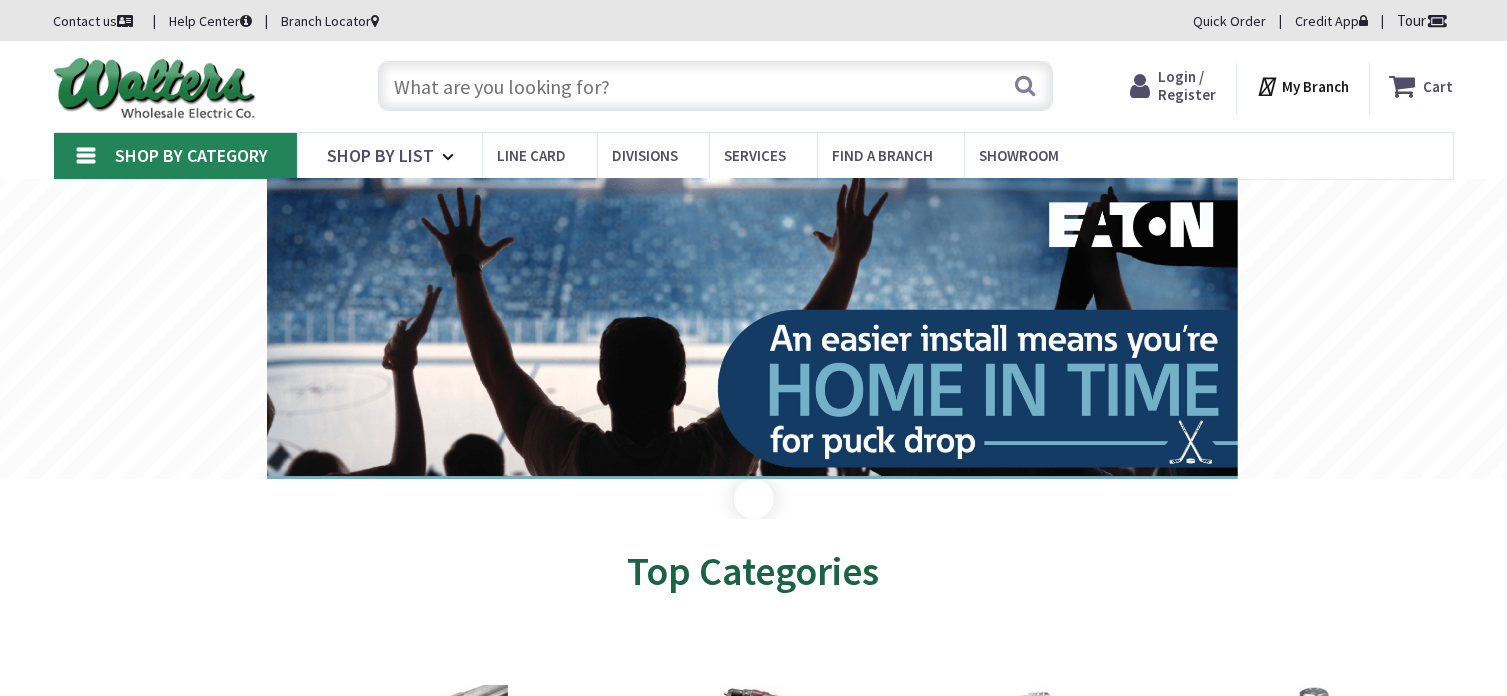 click at bounding box center [715, 86] 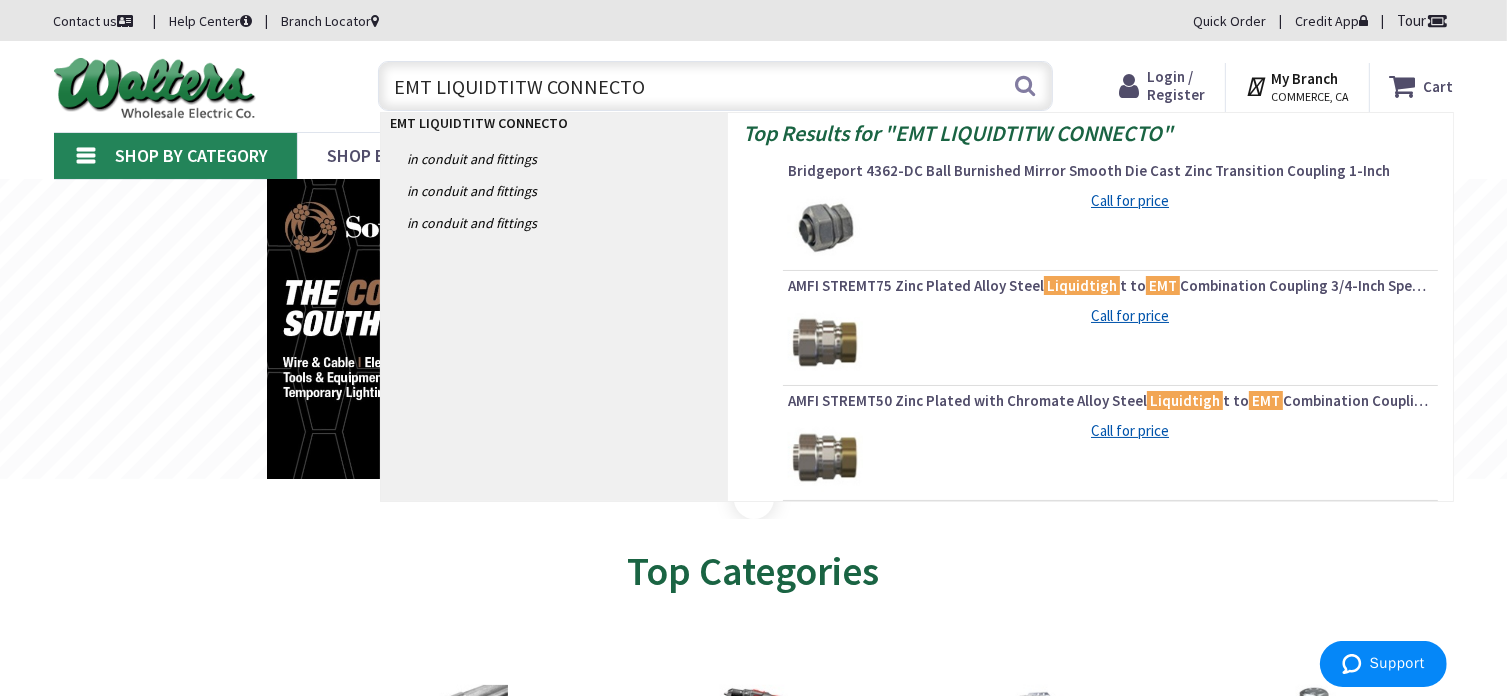type on "EMT LIQUIDTITW CONNECTOR" 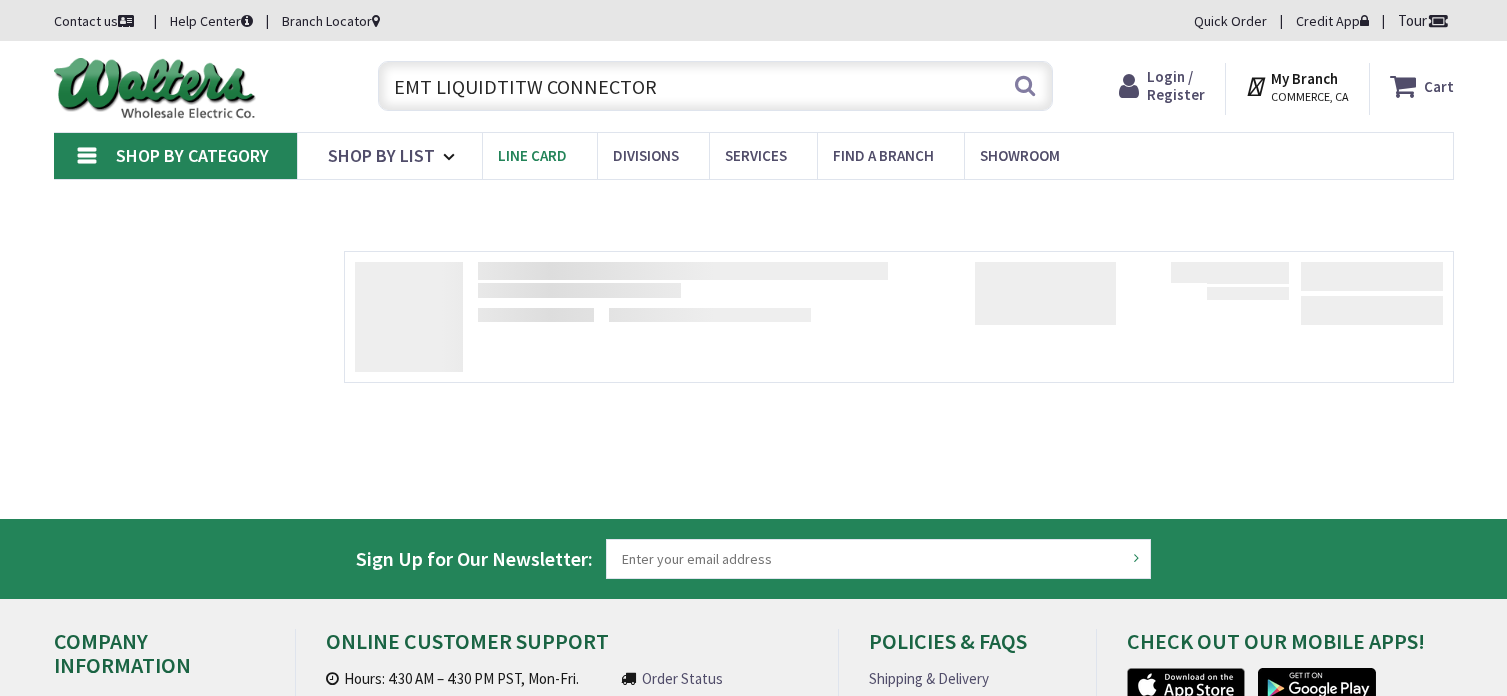 scroll, scrollTop: 0, scrollLeft: 0, axis: both 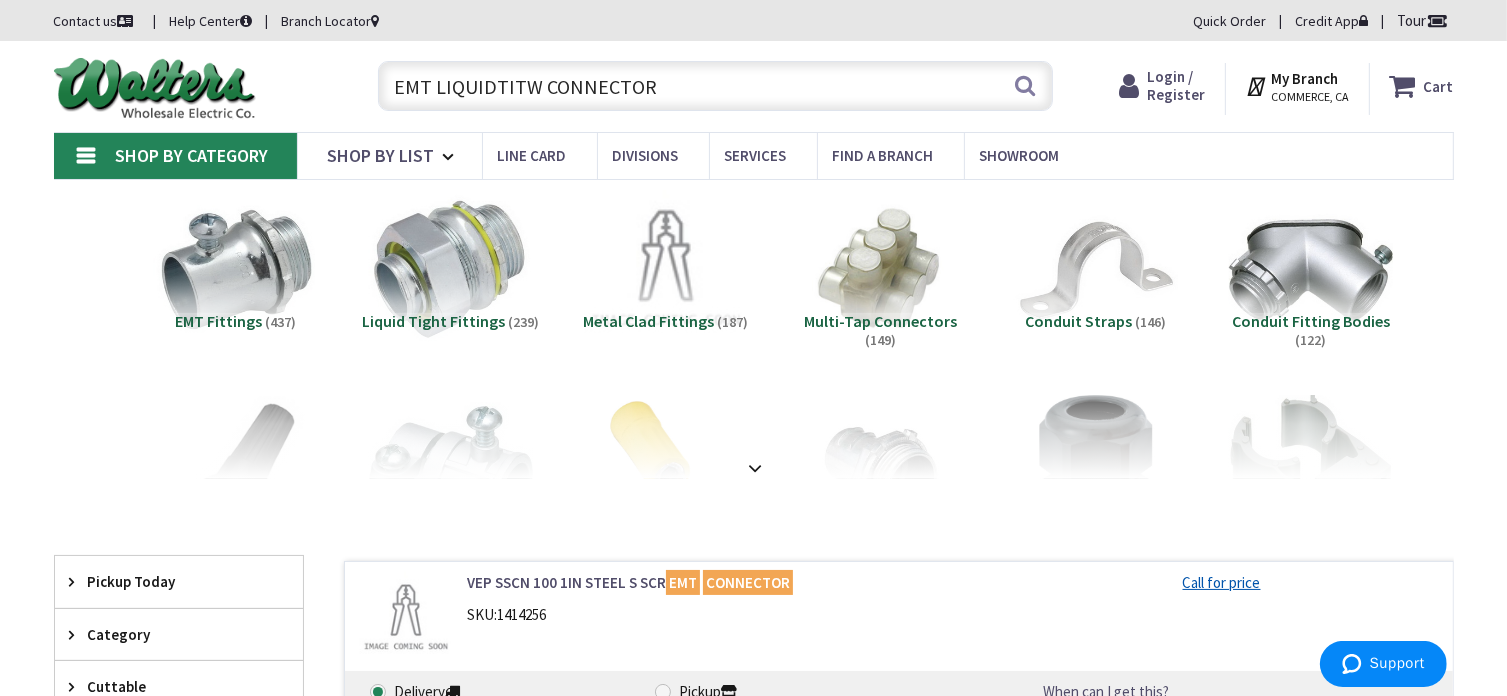 click on "EMT LIQUIDTITW CONNECTOR" at bounding box center [715, 86] 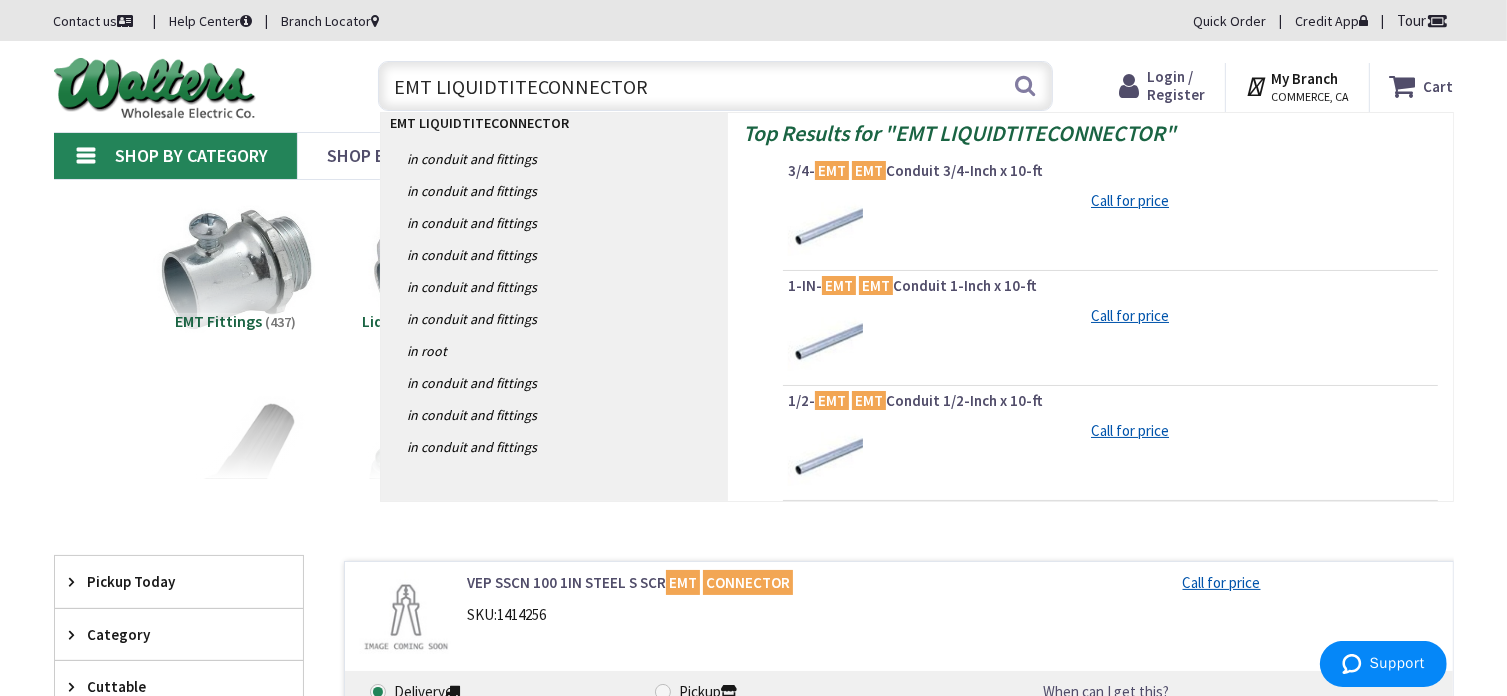 type on "EMT LIQUIDTITE CONNECTOR" 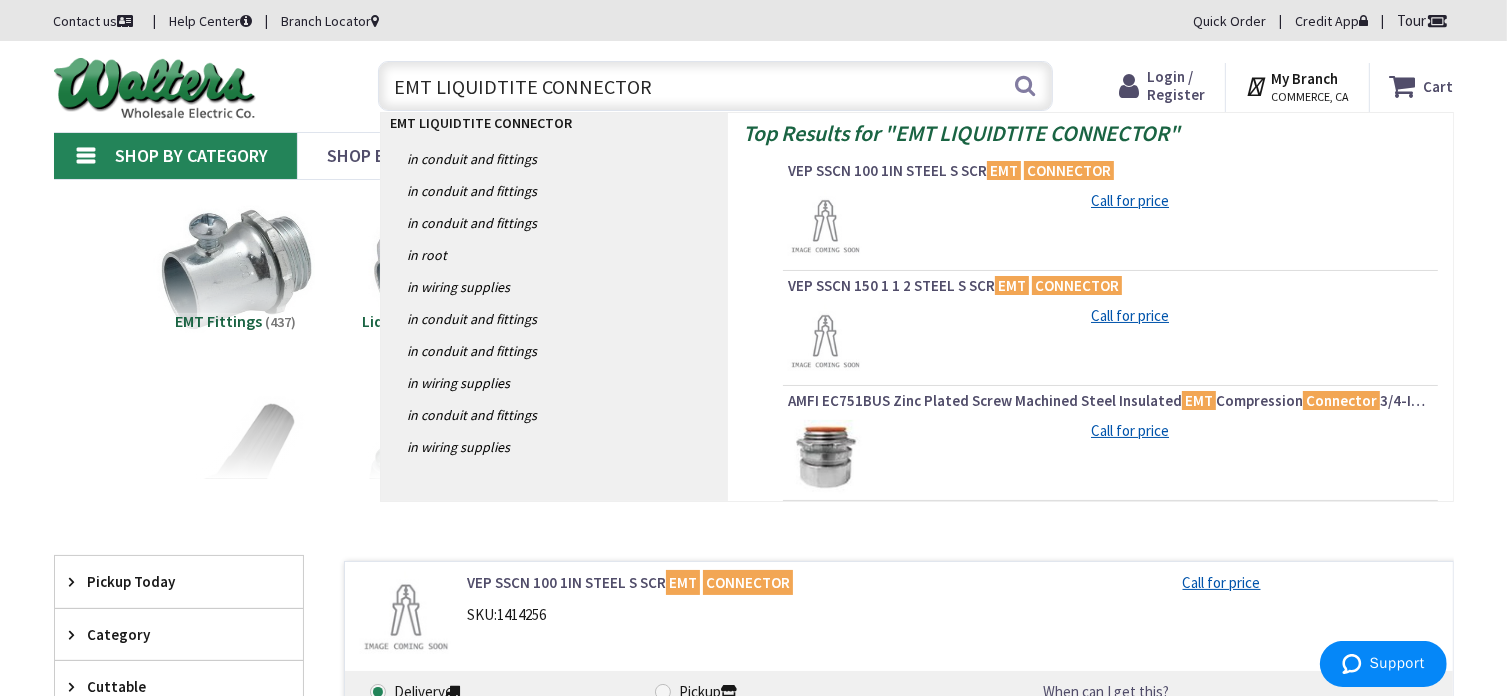 click on "EMT LIQUIDTITE CONNECTOR" at bounding box center (715, 86) 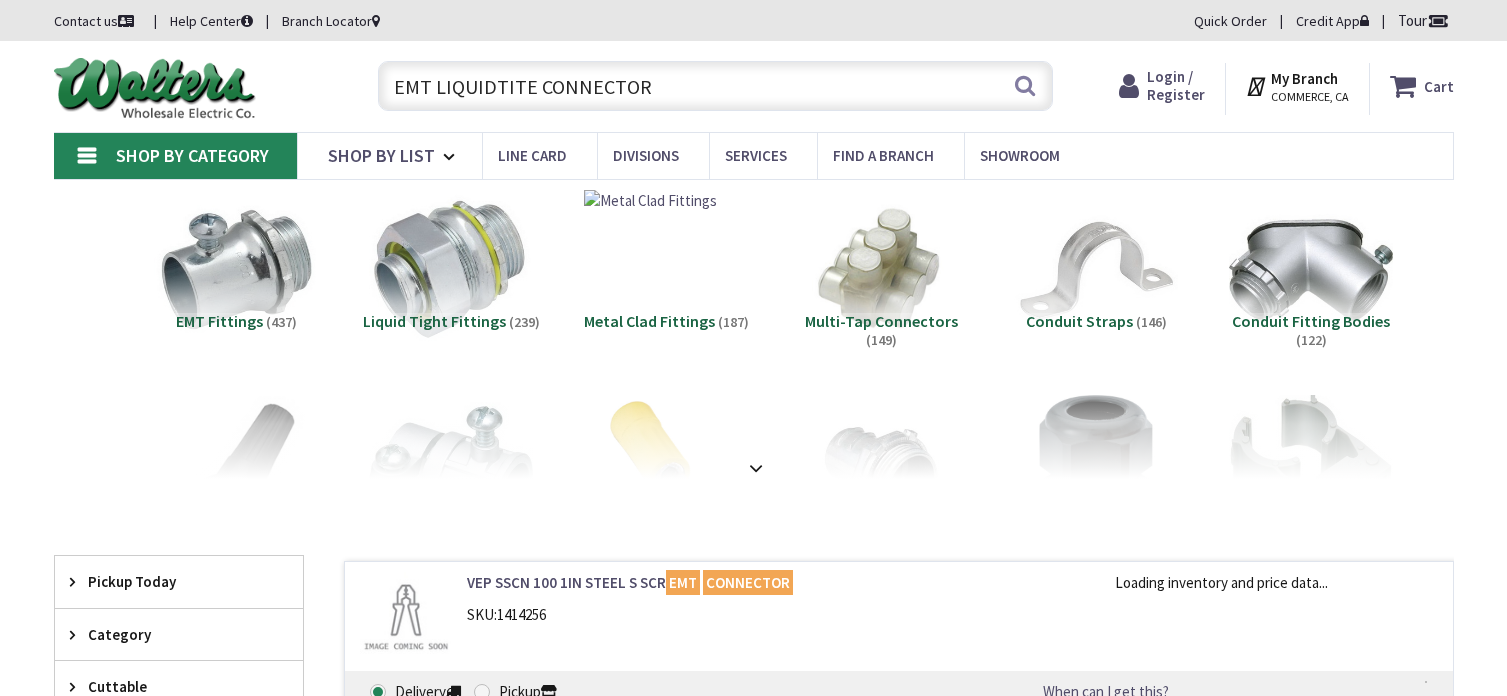 scroll, scrollTop: 0, scrollLeft: 0, axis: both 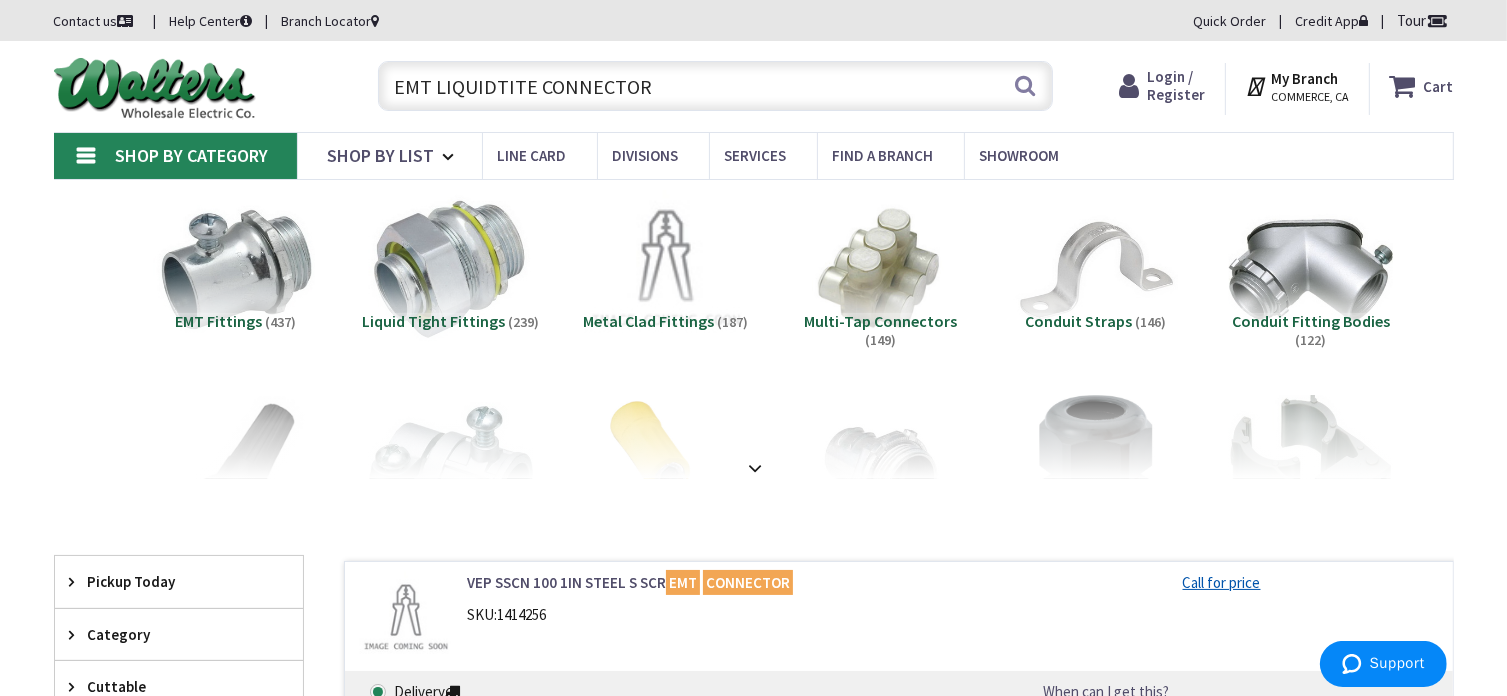 click on "EMT LIQUIDTITE CONNECTOR" at bounding box center [715, 86] 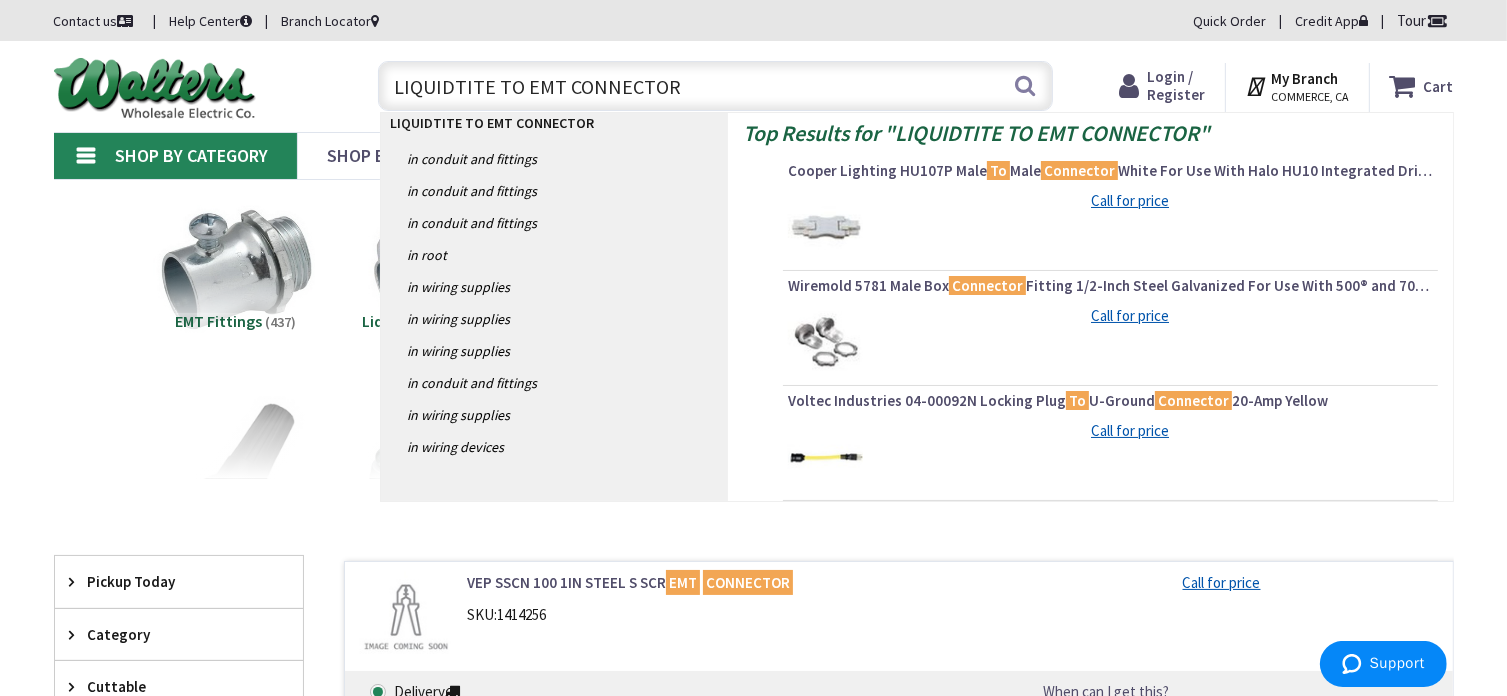 type on "LIQUIDTITE TO EMT  CONNECTOR" 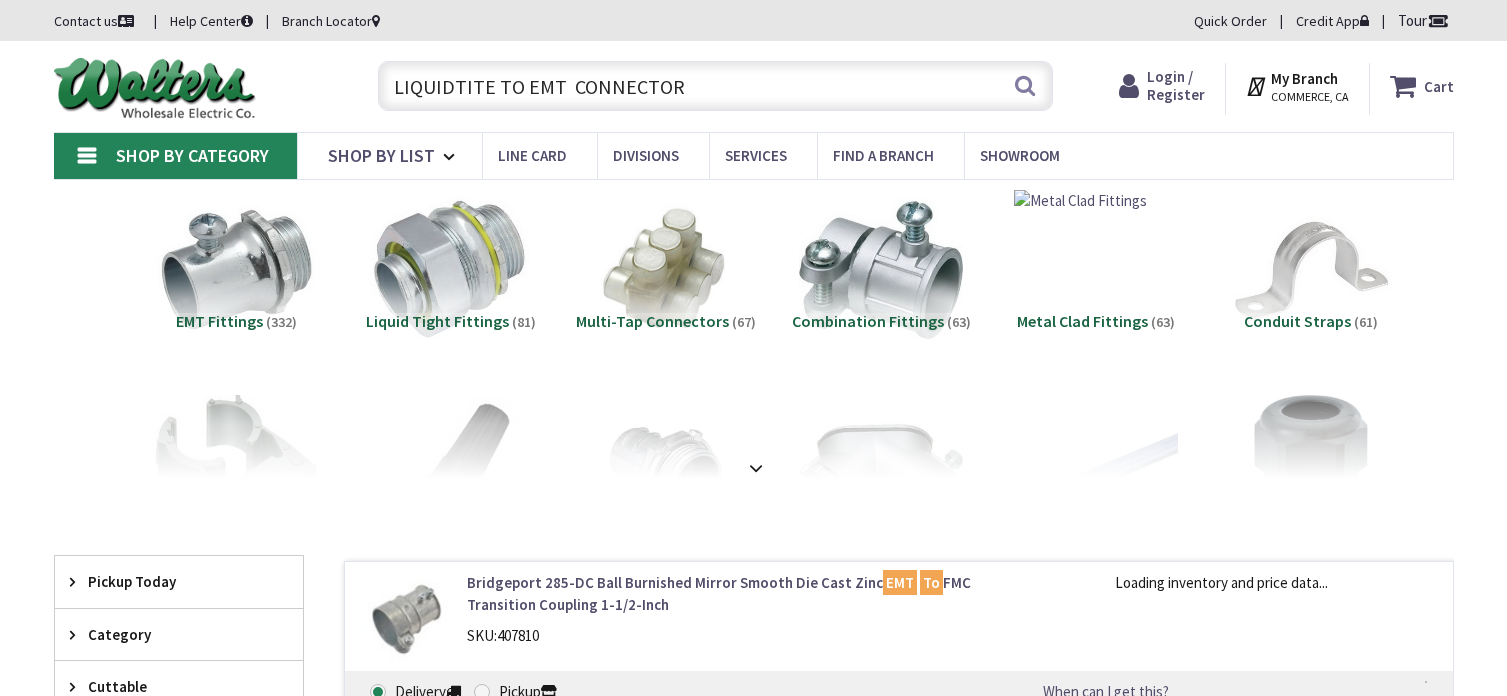 scroll, scrollTop: 0, scrollLeft: 0, axis: both 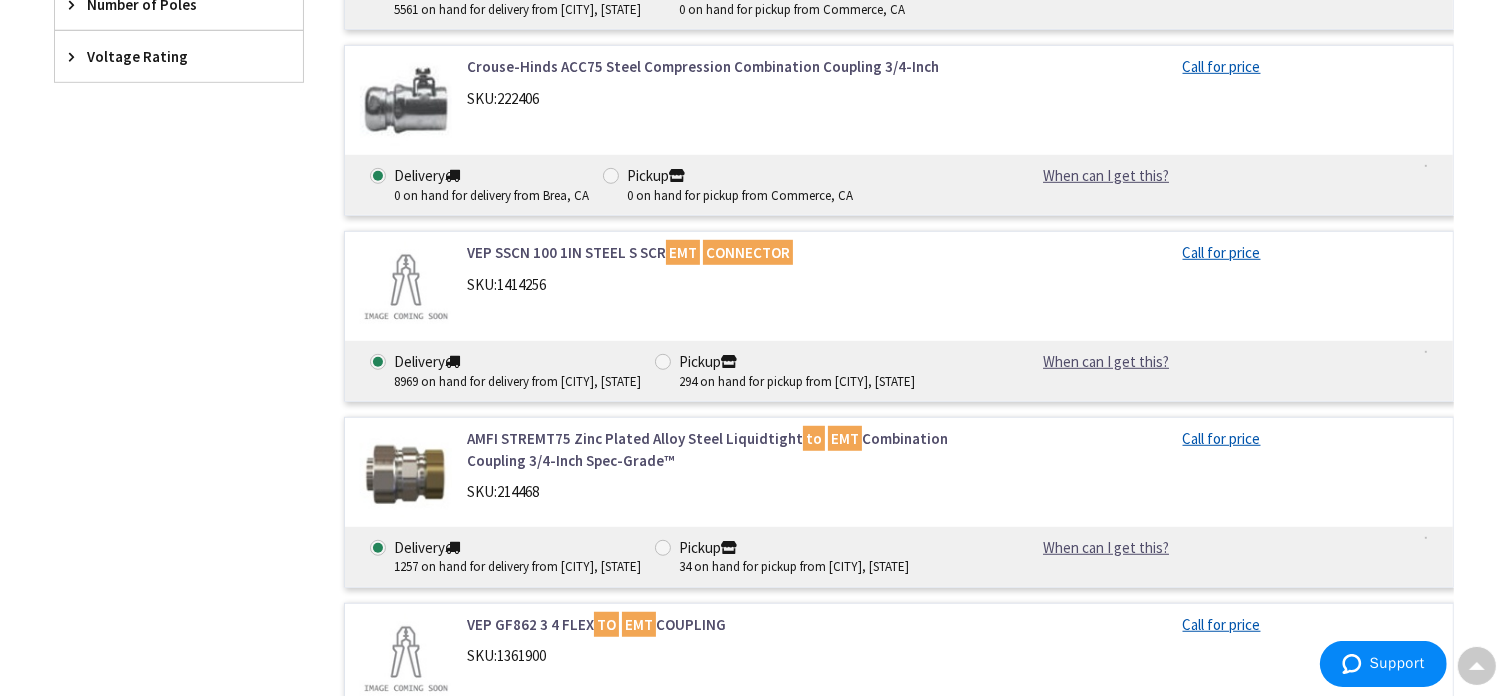 click on "SKU:  1414256" at bounding box center (721, 284) 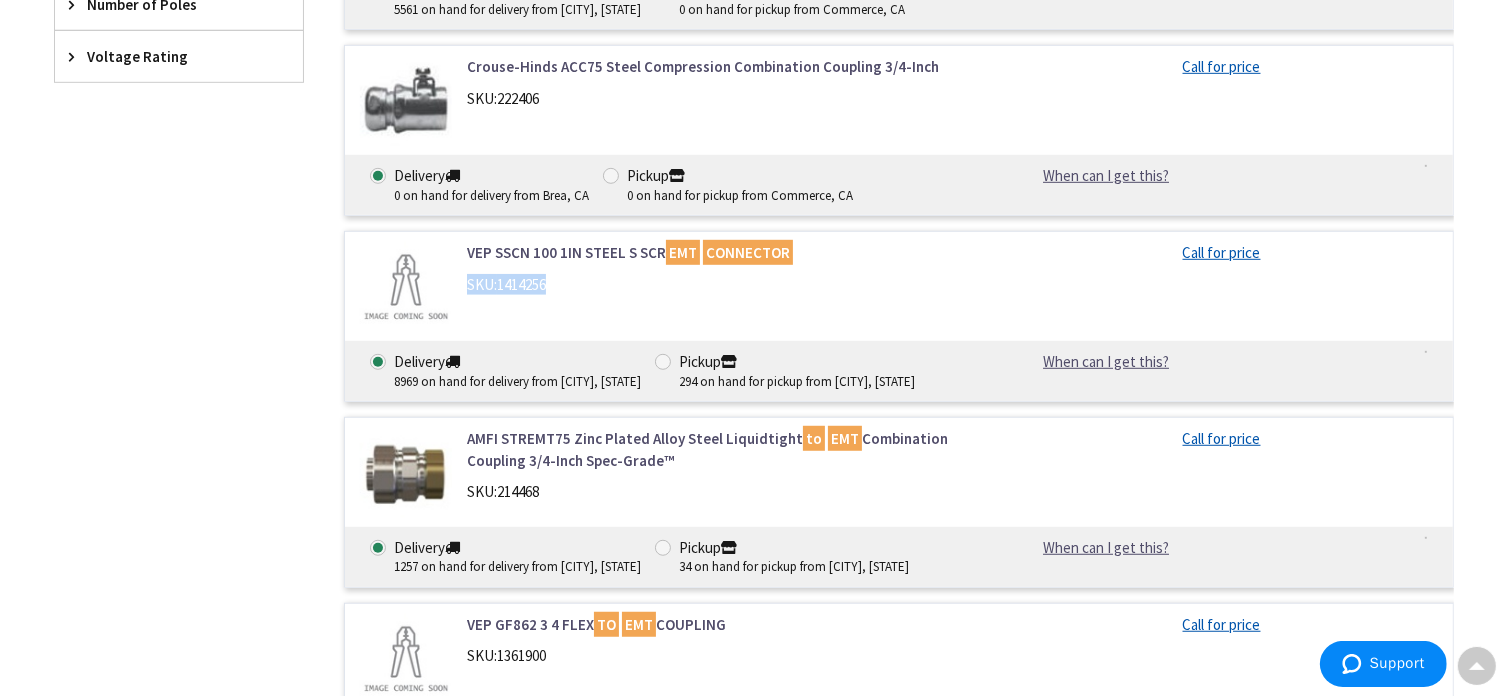 drag, startPoint x: 0, startPoint y: 0, endPoint x: 574, endPoint y: 287, distance: 641.7515 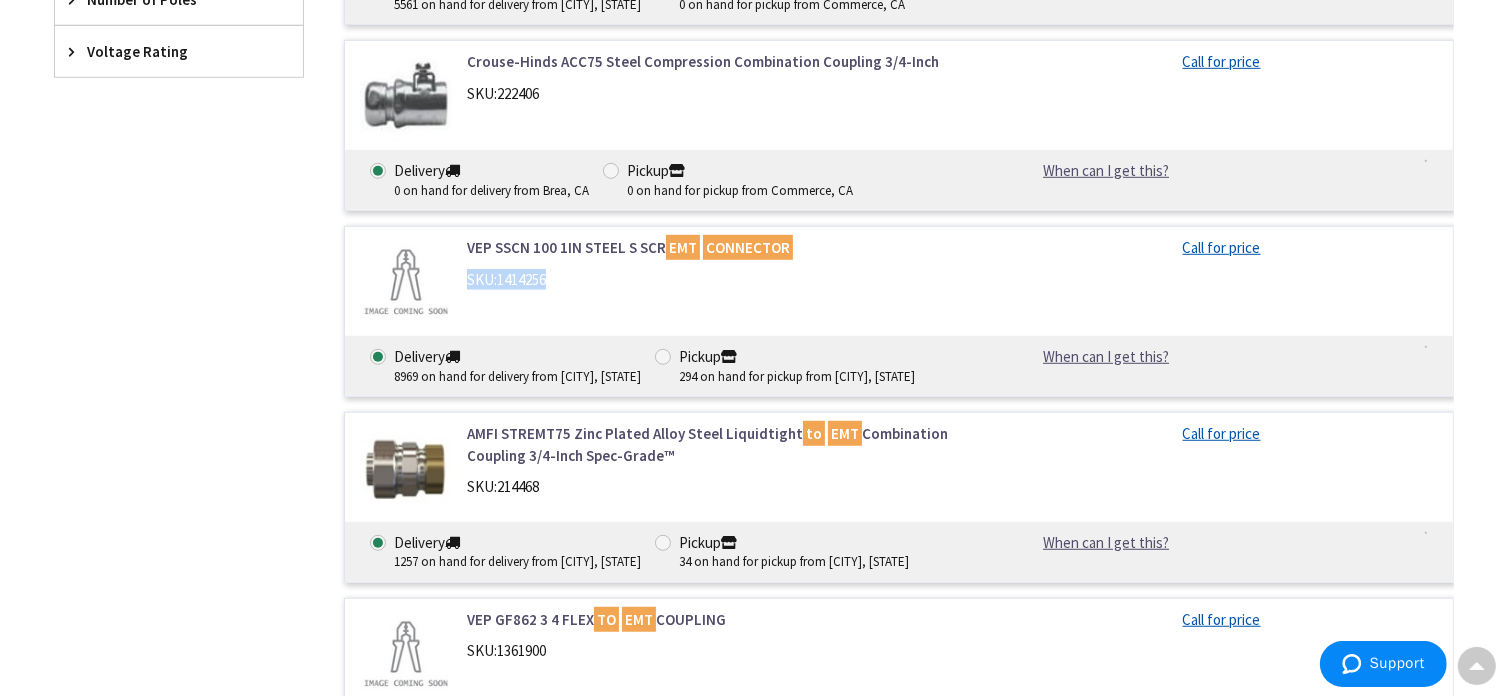 scroll, scrollTop: 1266, scrollLeft: 0, axis: vertical 